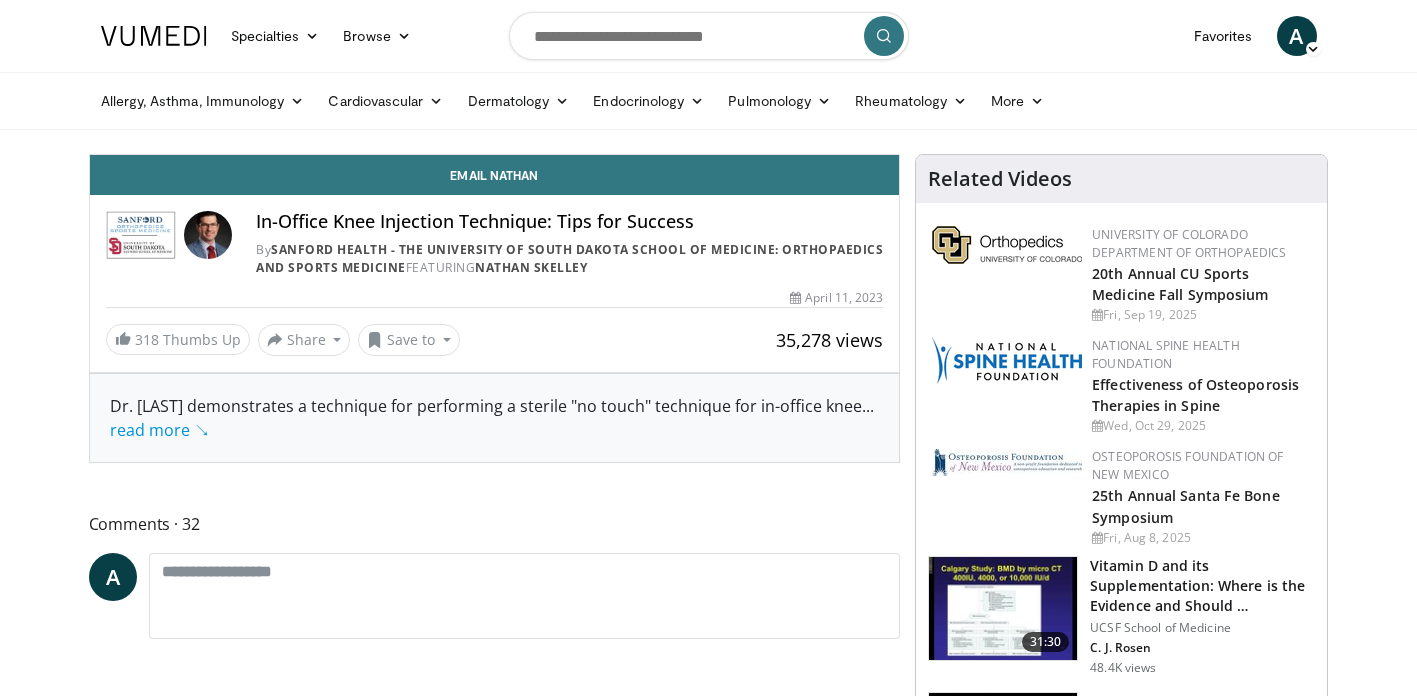 scroll, scrollTop: 0, scrollLeft: 0, axis: both 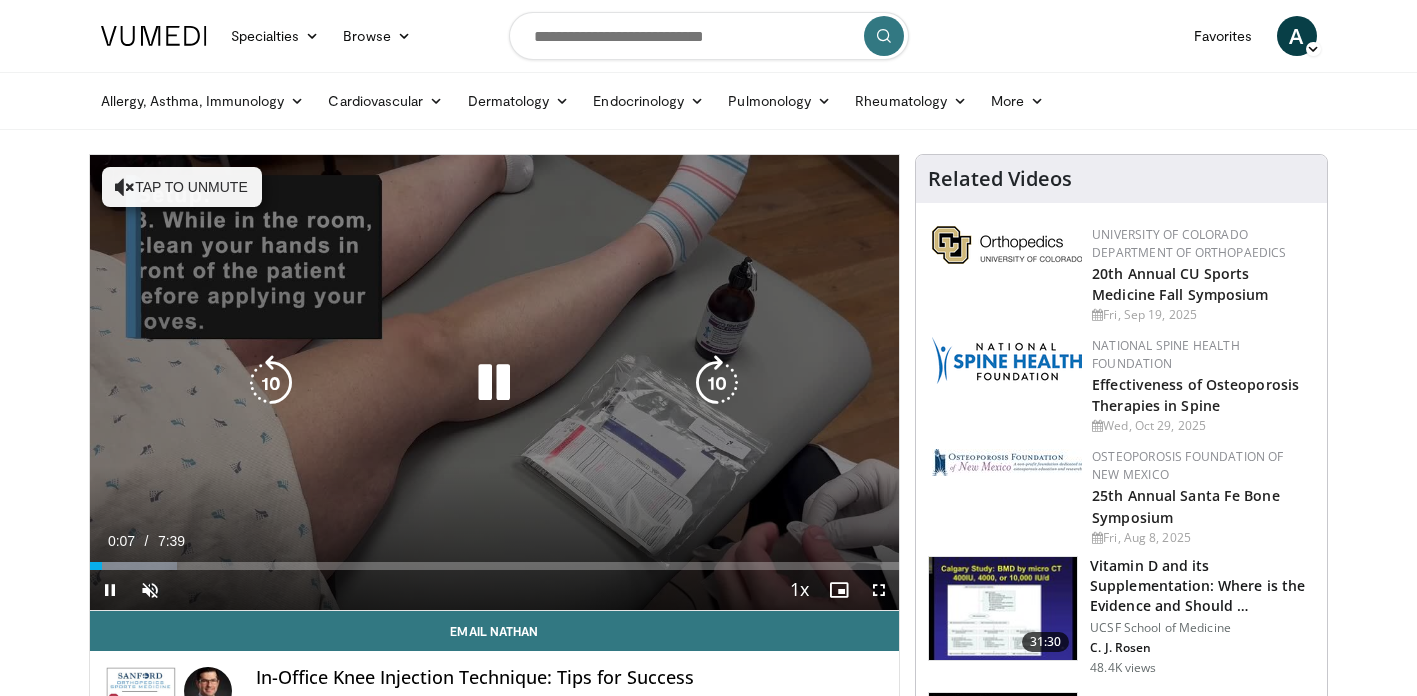 click on "Tap to unmute" at bounding box center (182, 187) 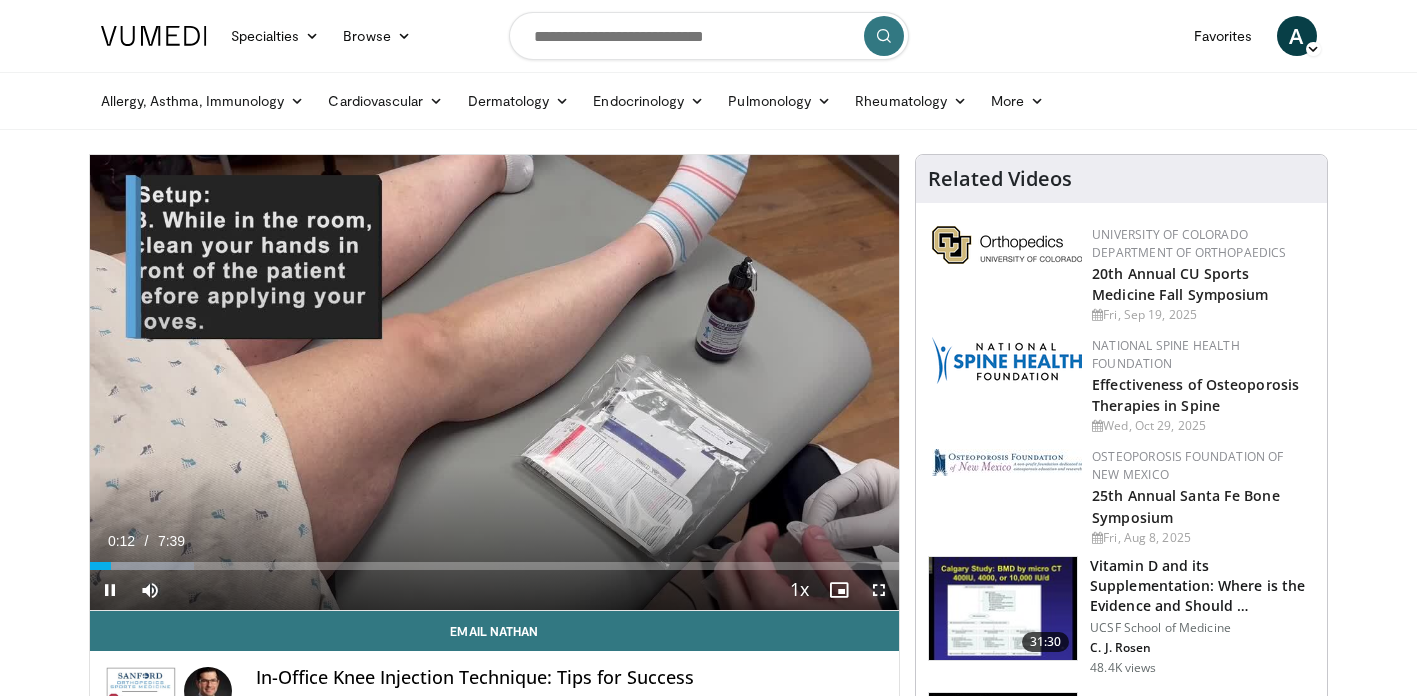 click at bounding box center (879, 590) 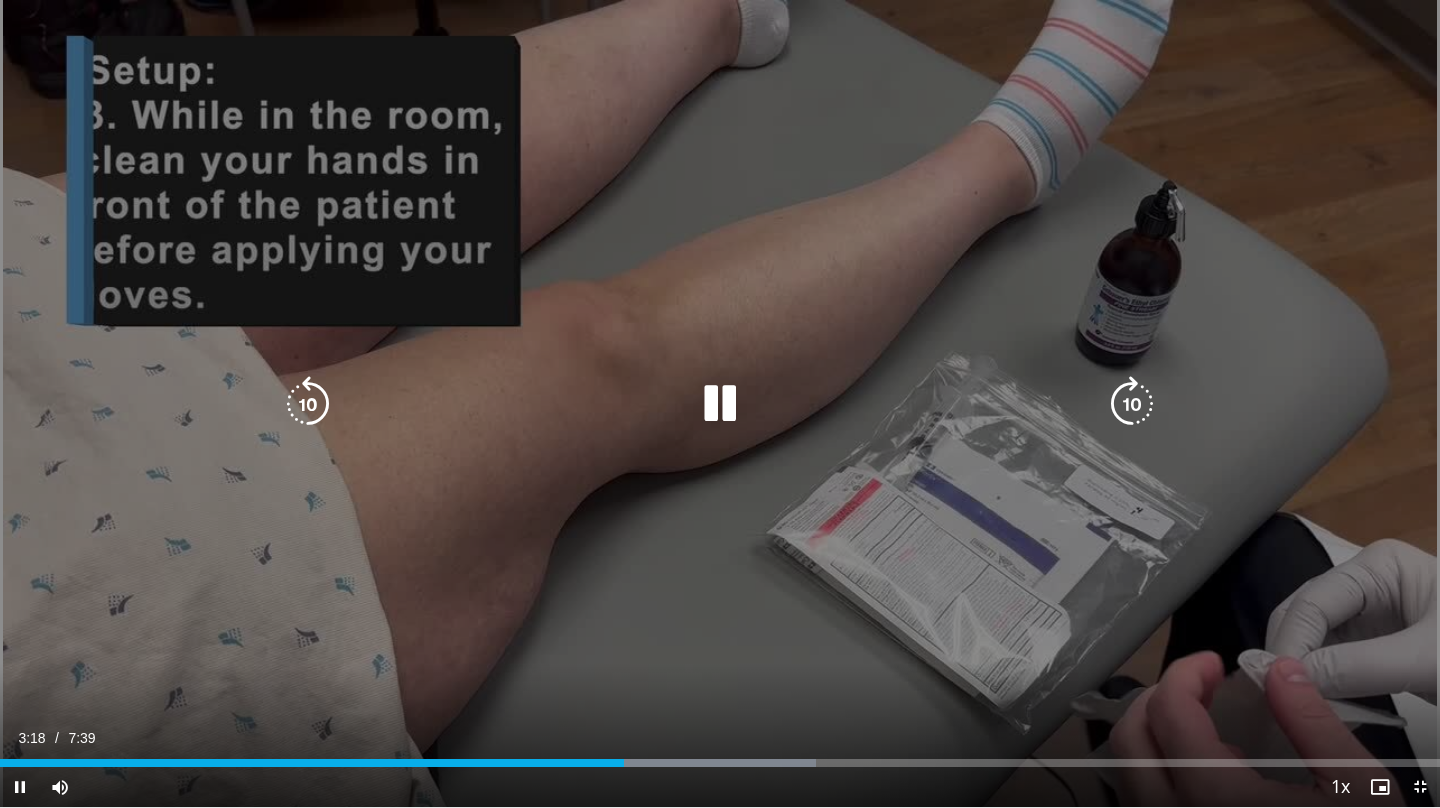 click at bounding box center [1132, 404] 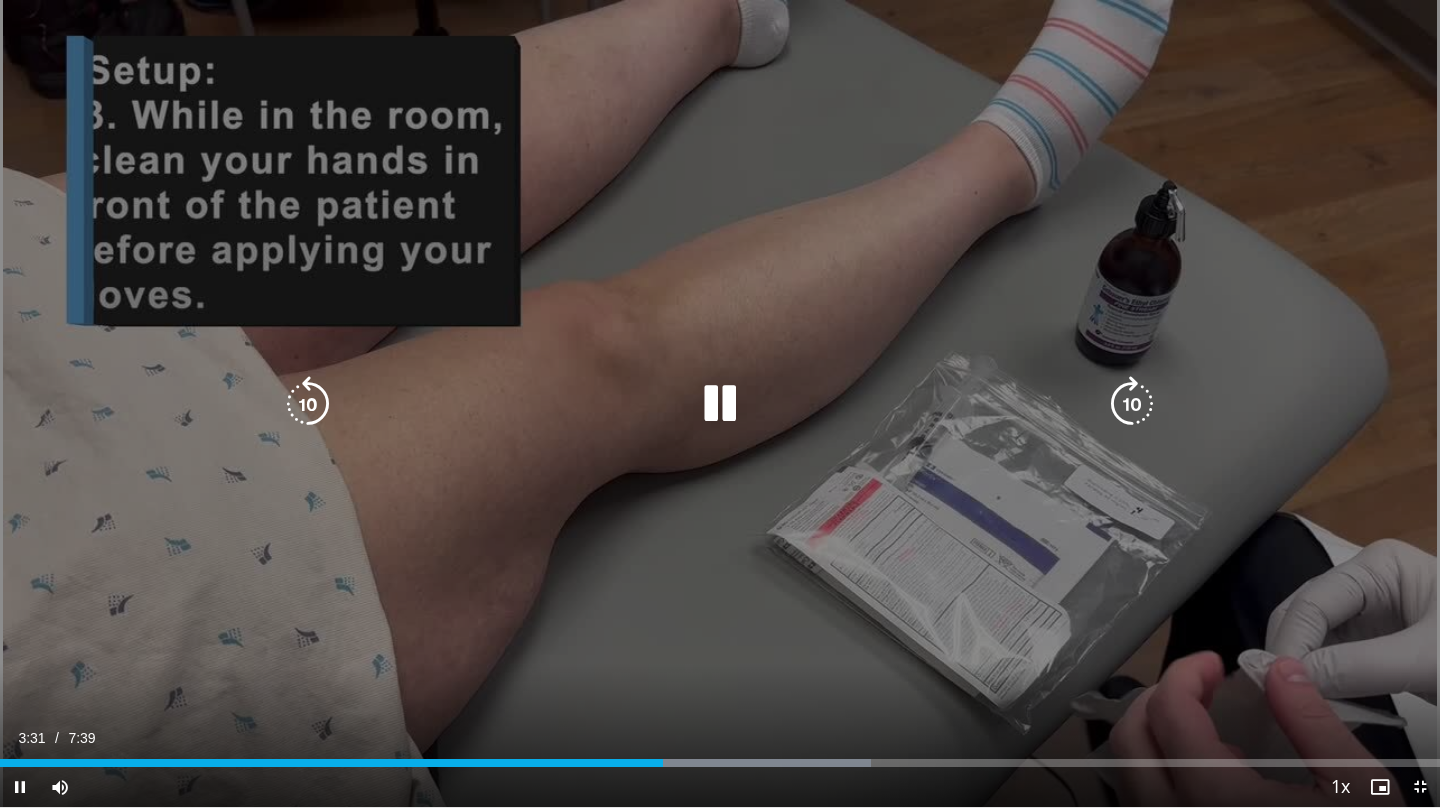 click at bounding box center [1132, 404] 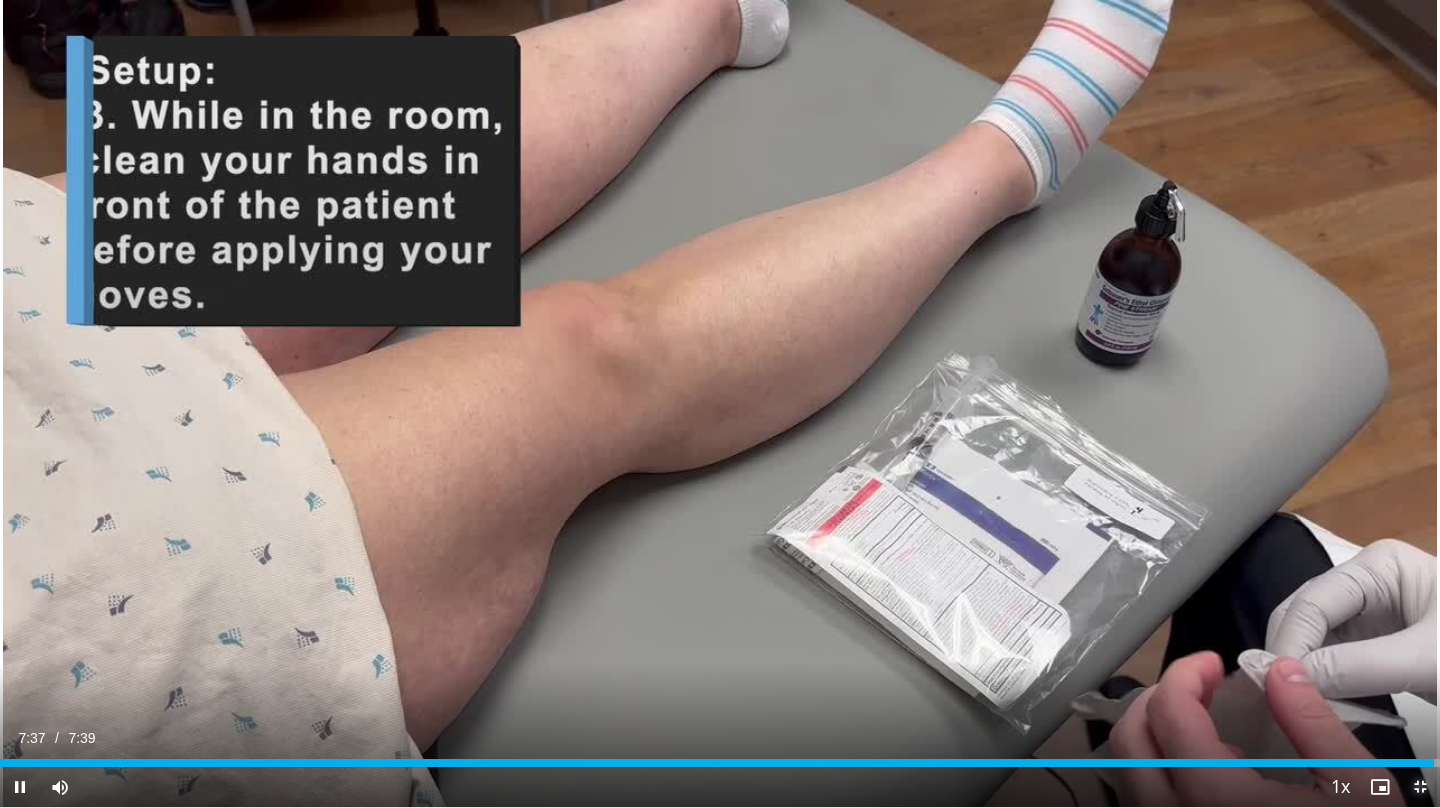 click at bounding box center [1420, 787] 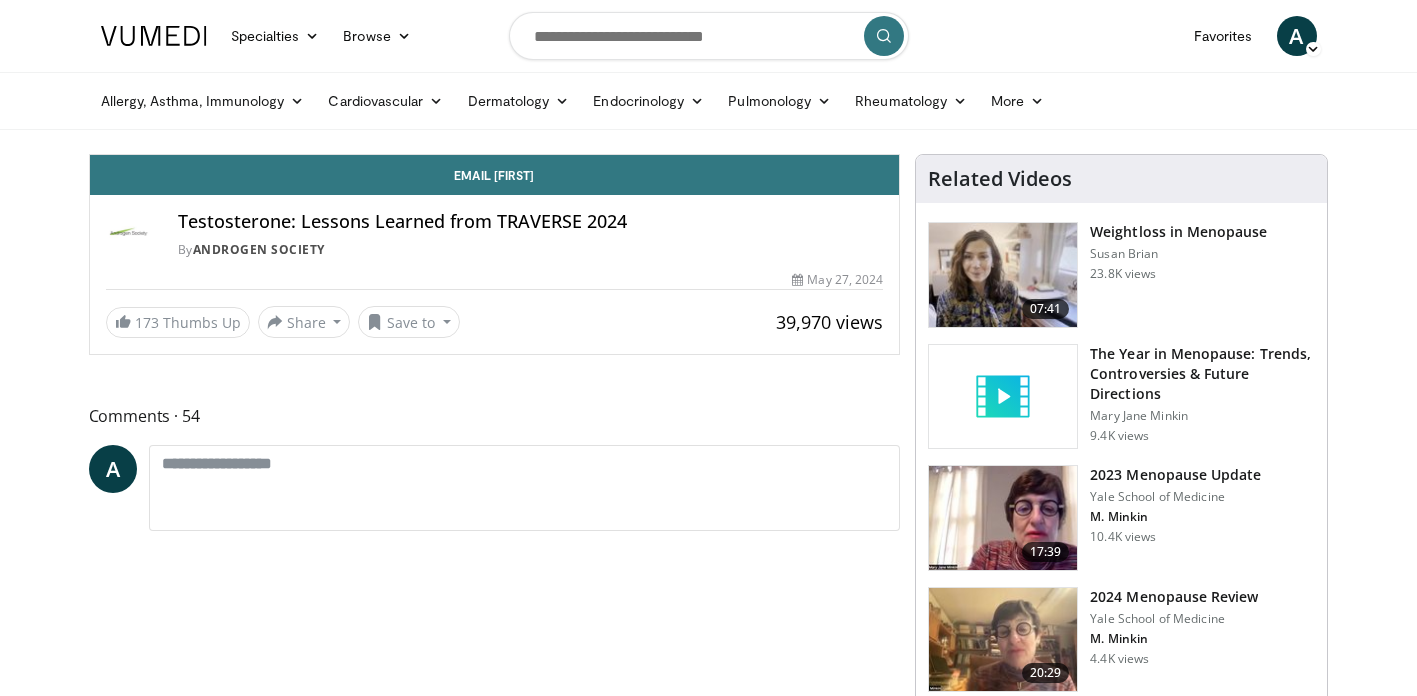 scroll, scrollTop: 0, scrollLeft: 0, axis: both 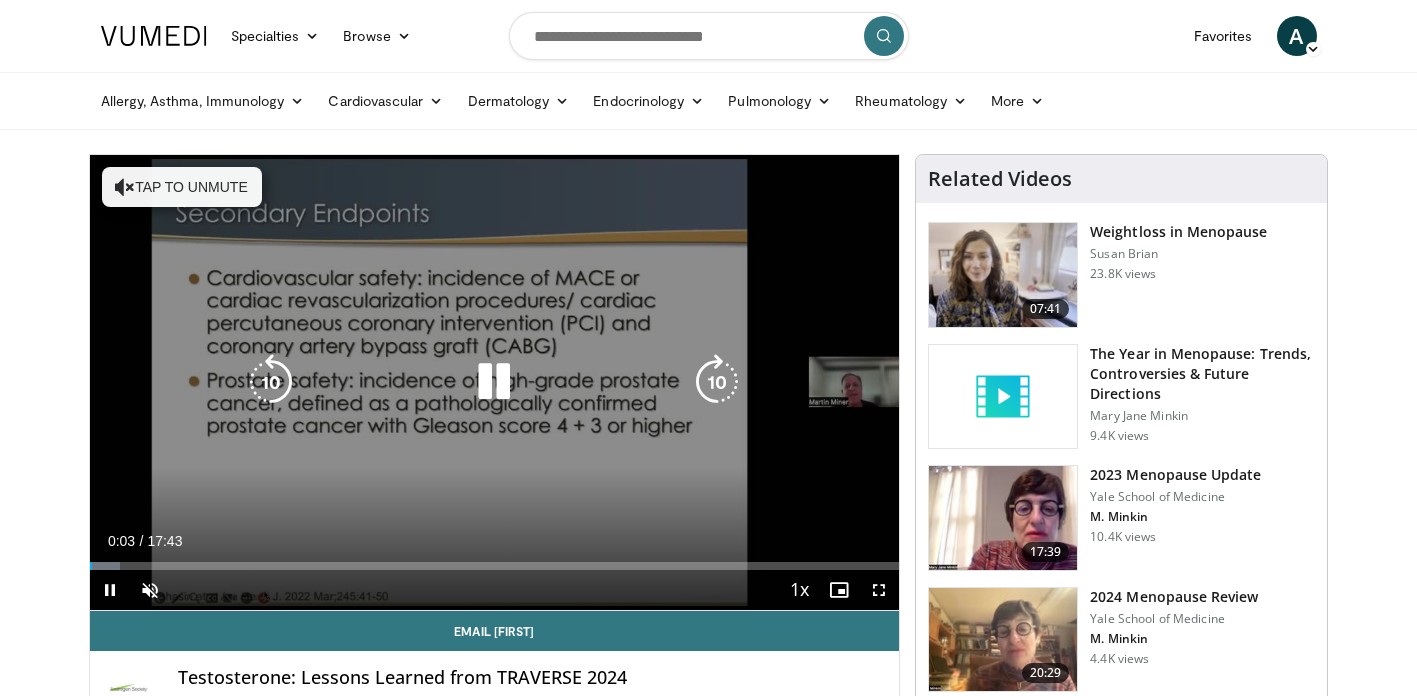 click on "Tap to unmute" at bounding box center (182, 187) 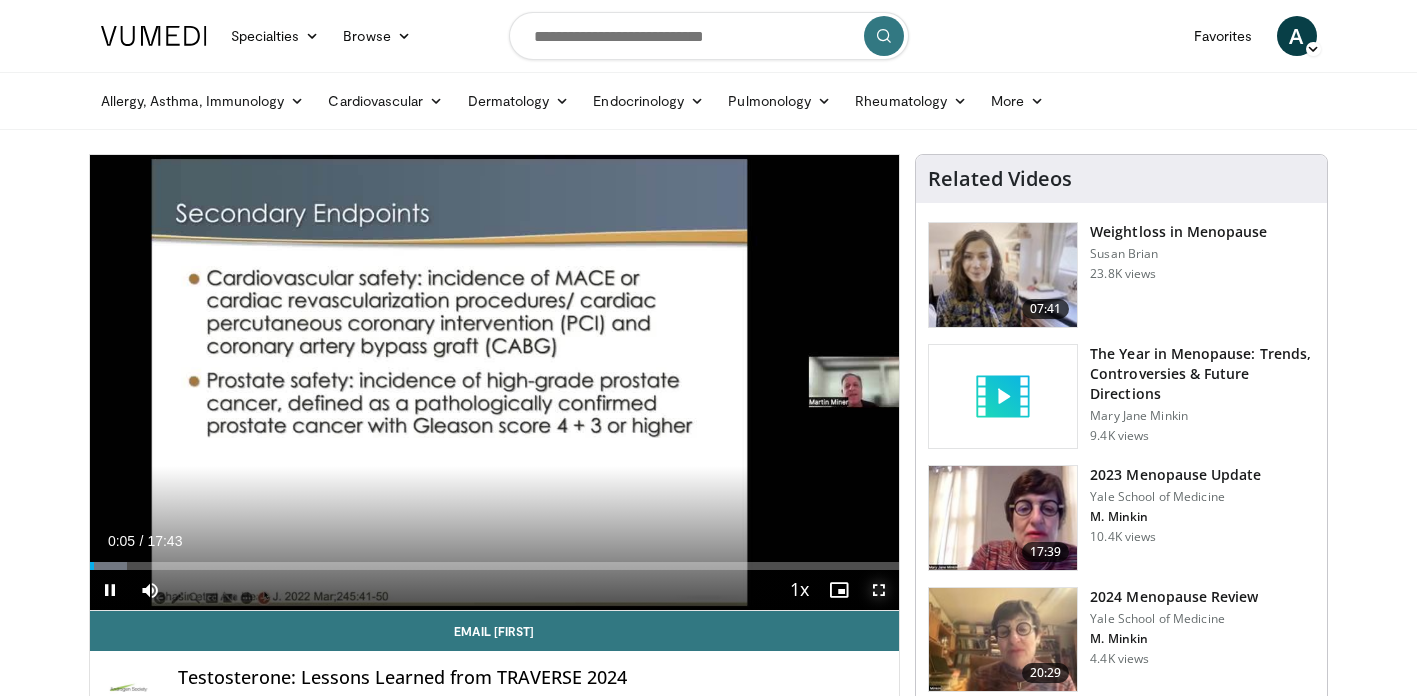 click at bounding box center [879, 590] 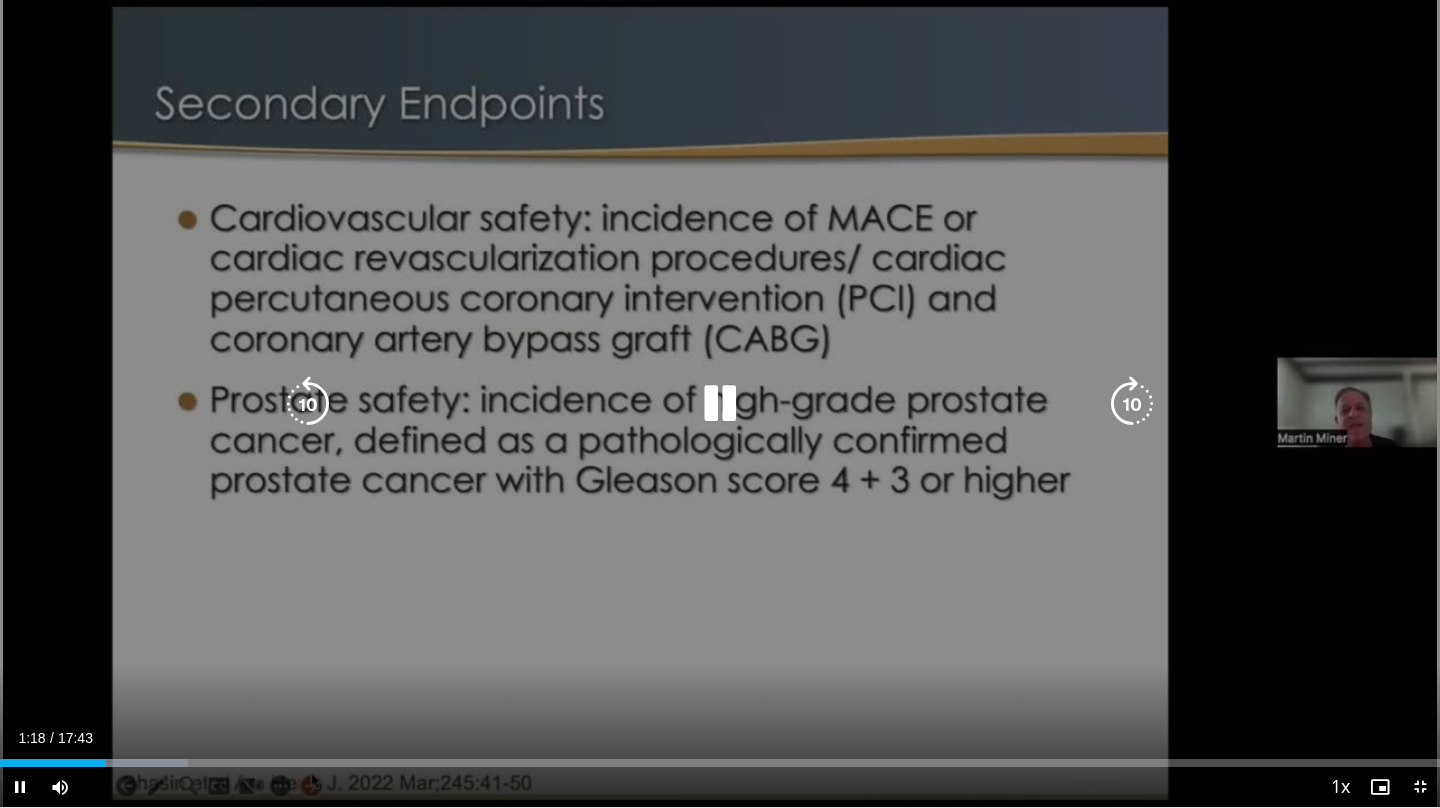 click at bounding box center [720, 404] 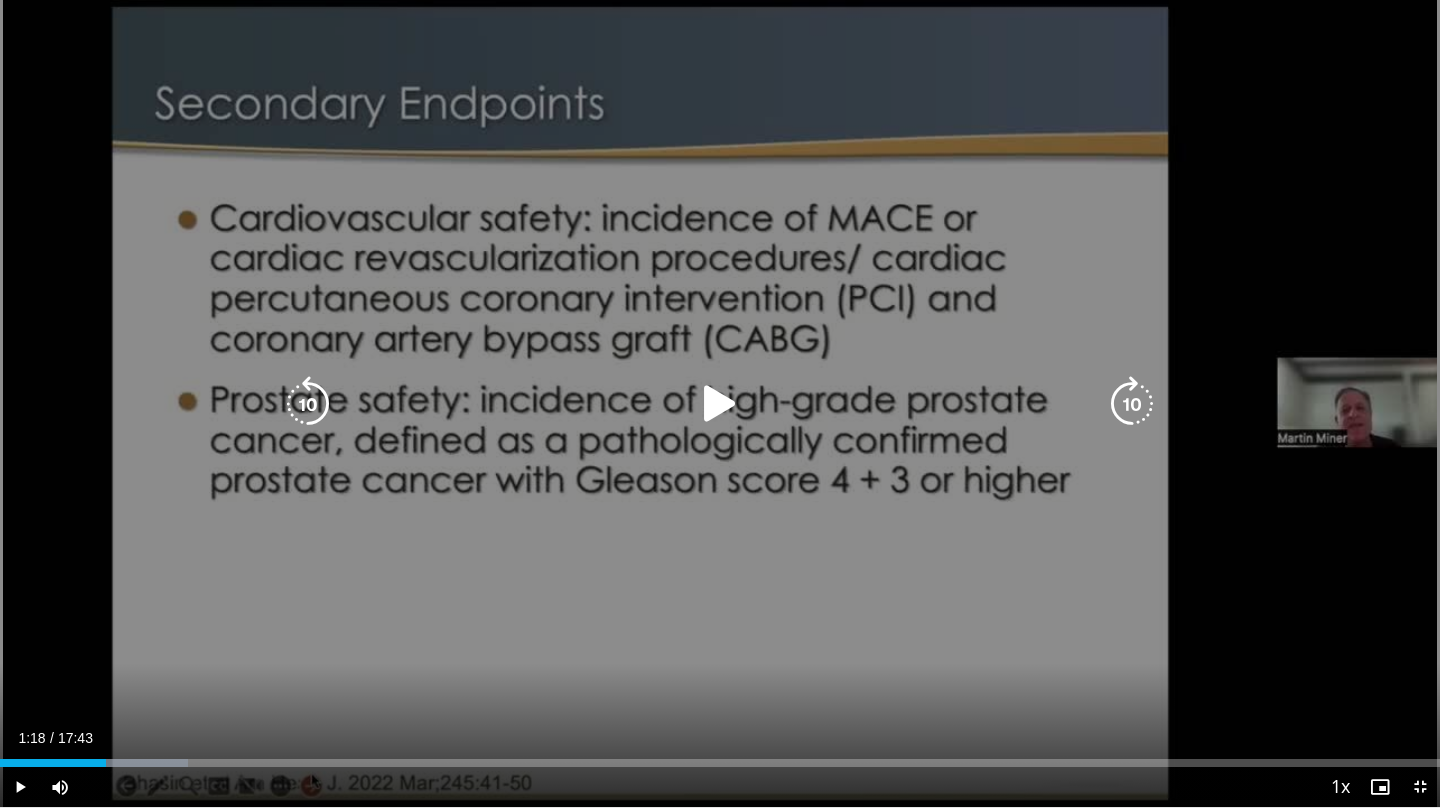 click at bounding box center (720, 404) 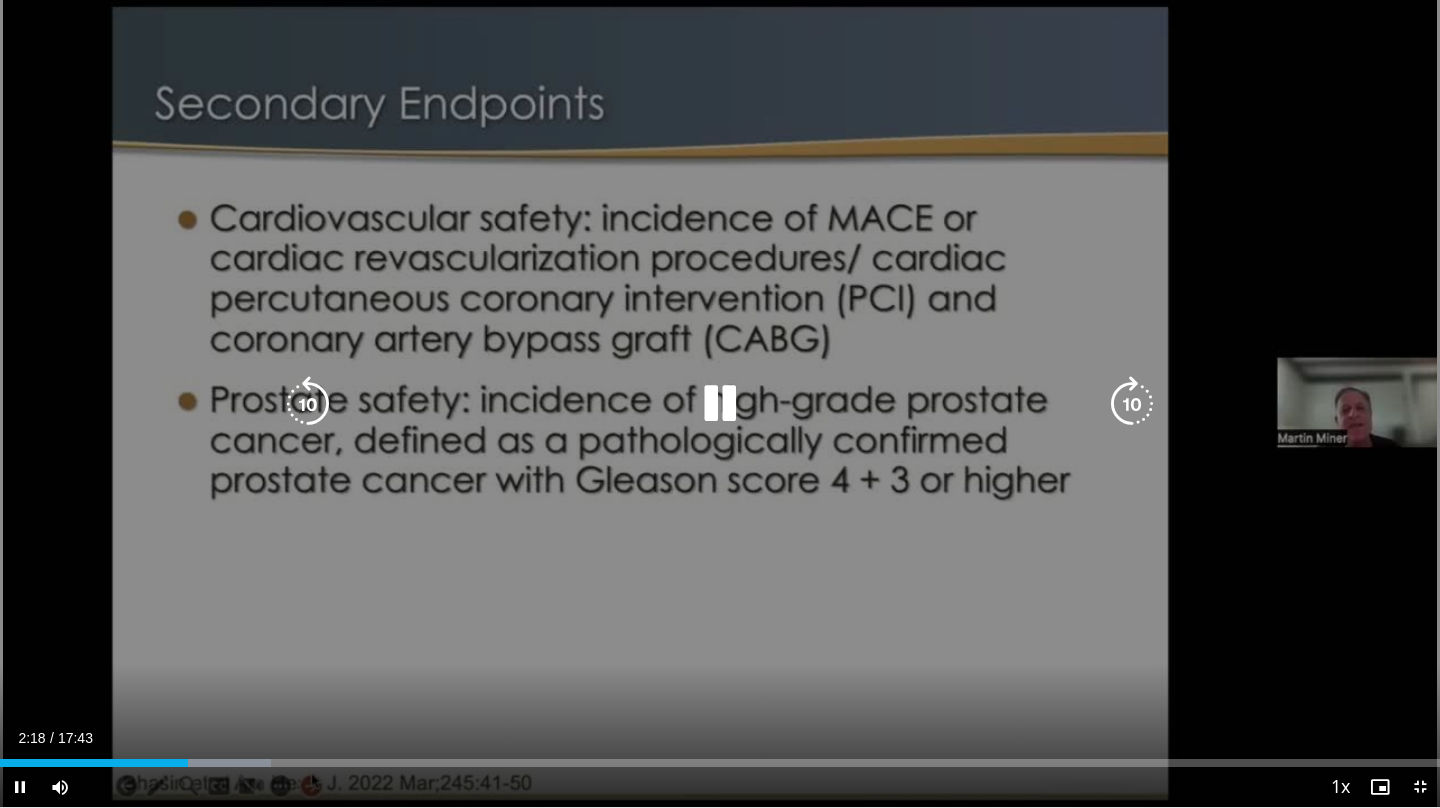 click at bounding box center [720, 404] 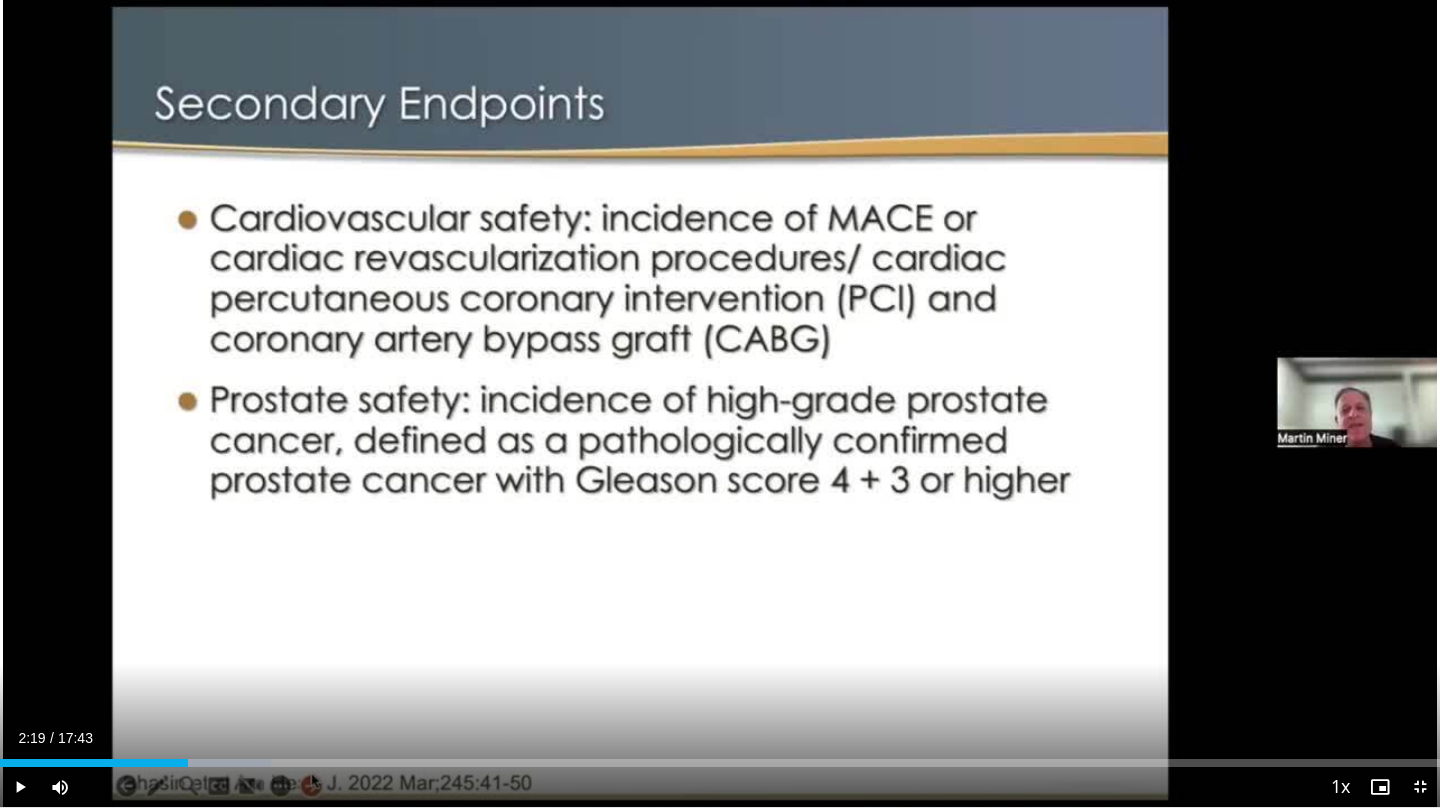 type 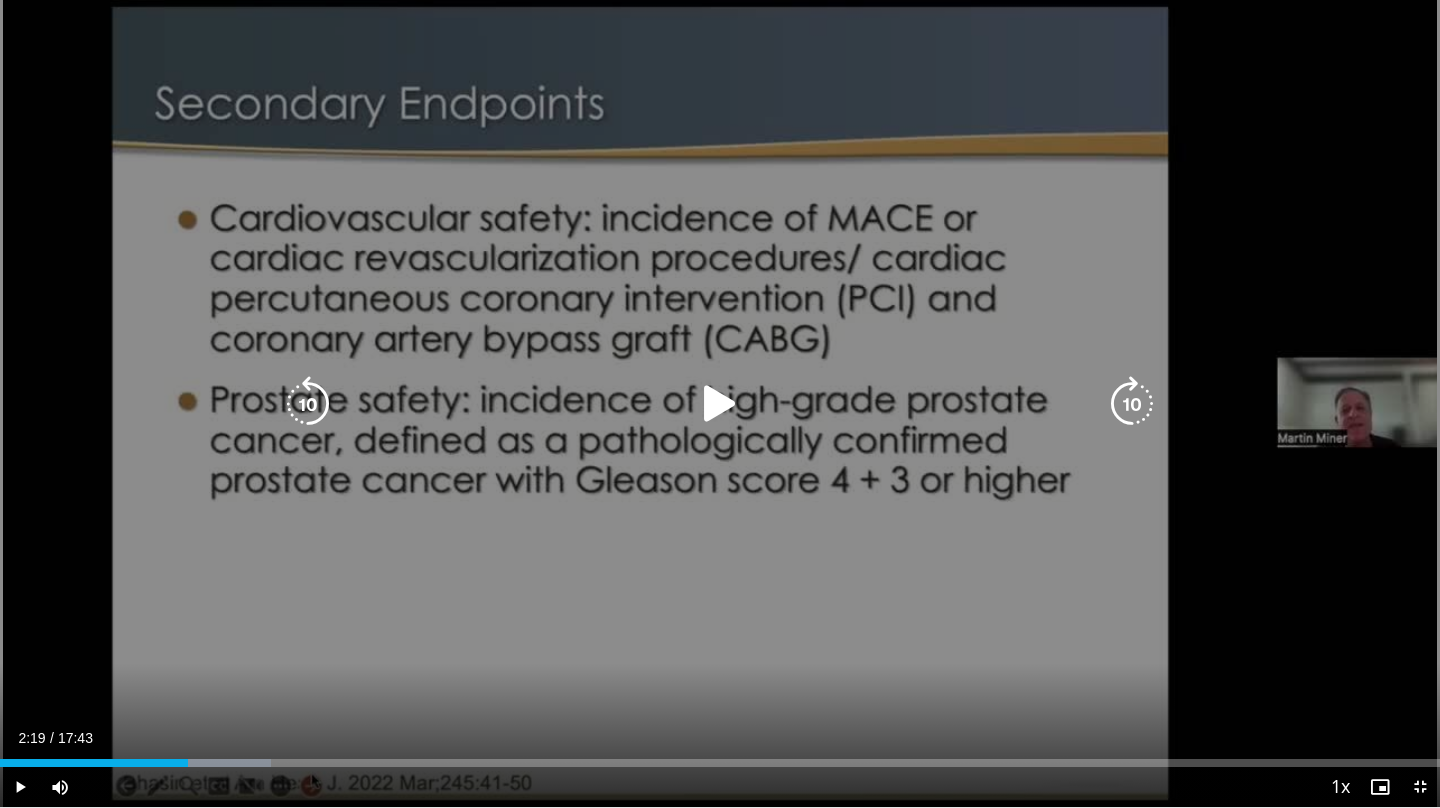 click at bounding box center [720, 404] 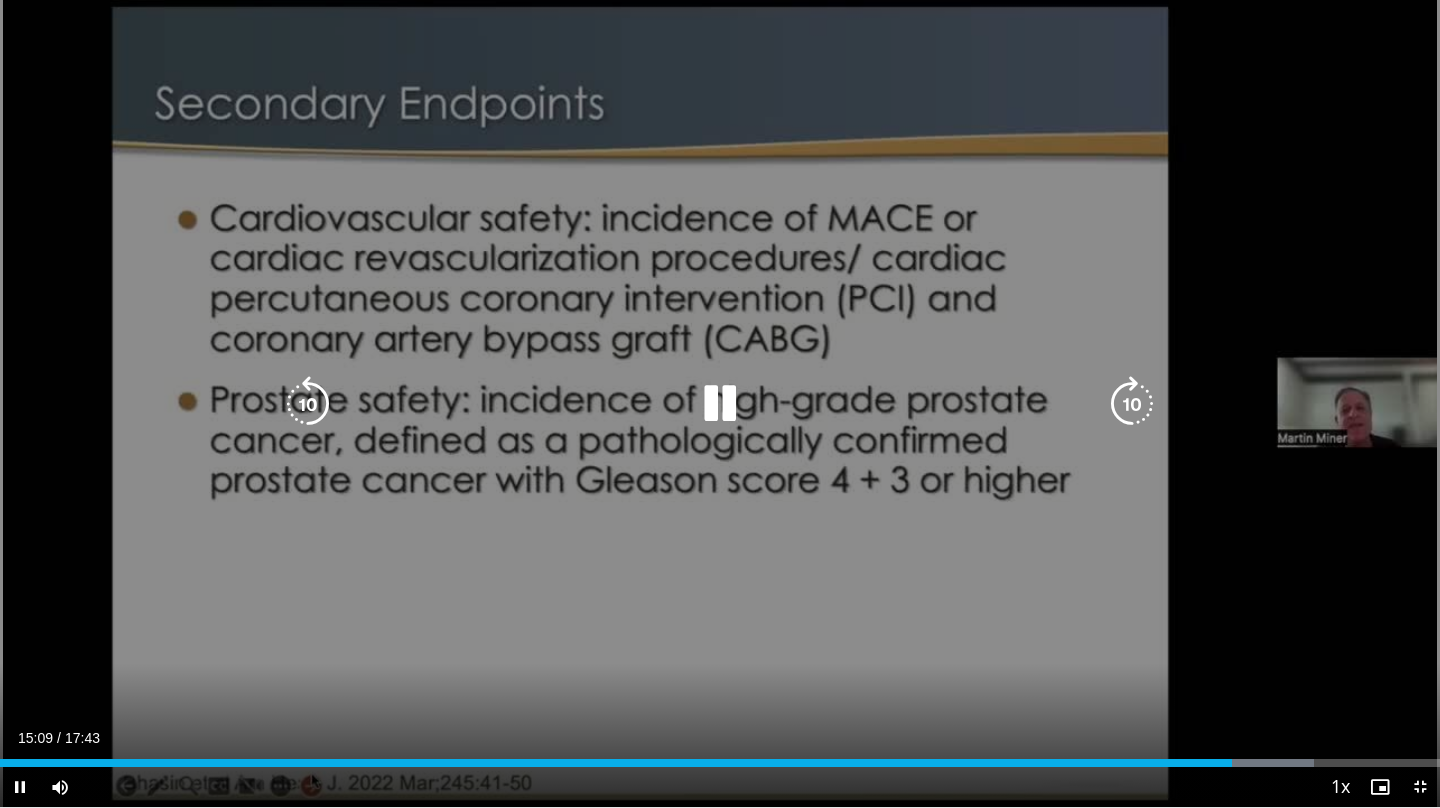click at bounding box center (720, 404) 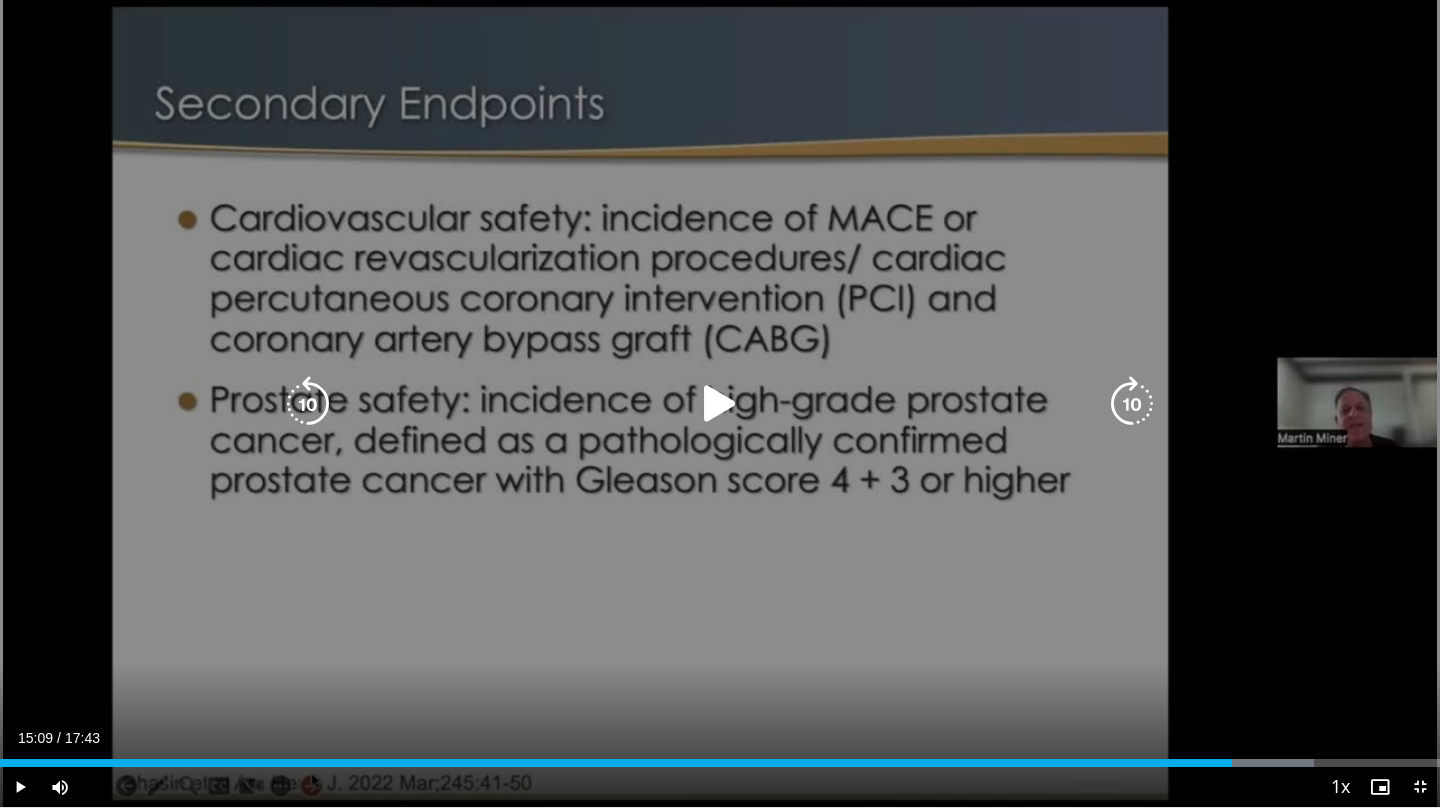 click at bounding box center [720, 404] 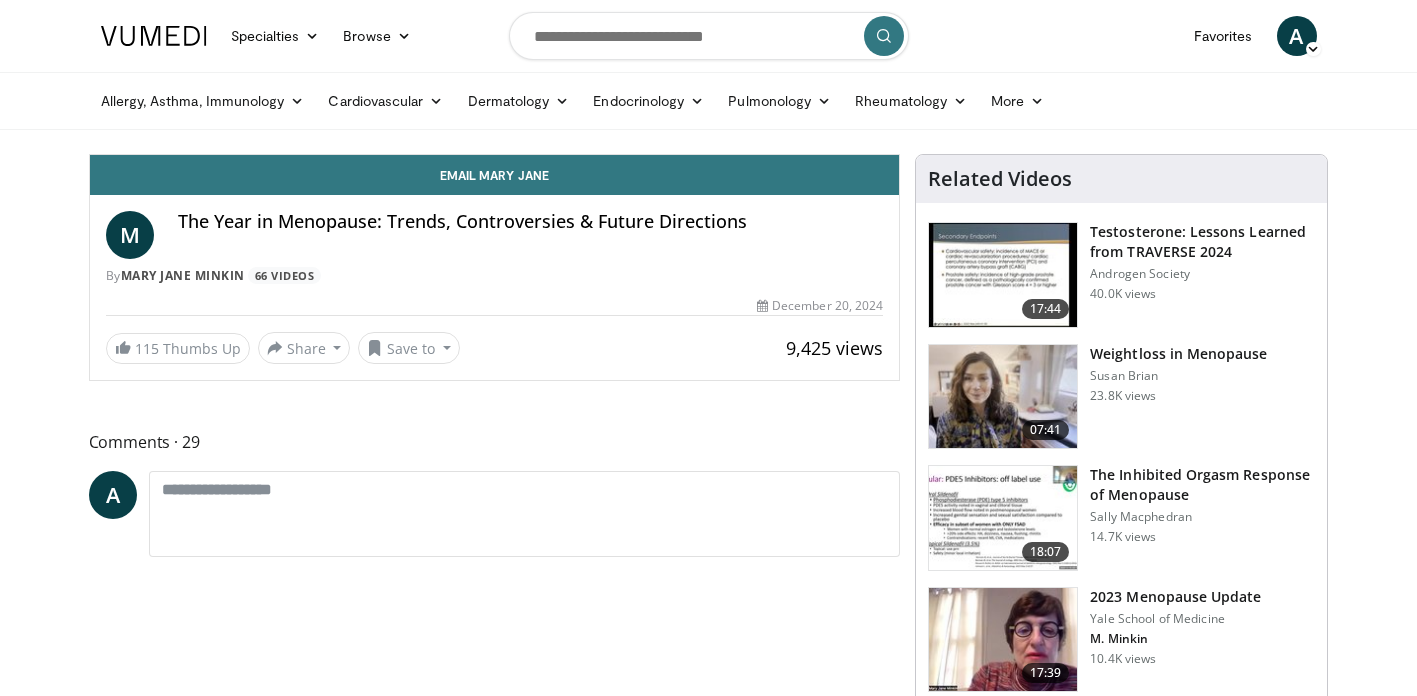 scroll, scrollTop: 0, scrollLeft: 0, axis: both 